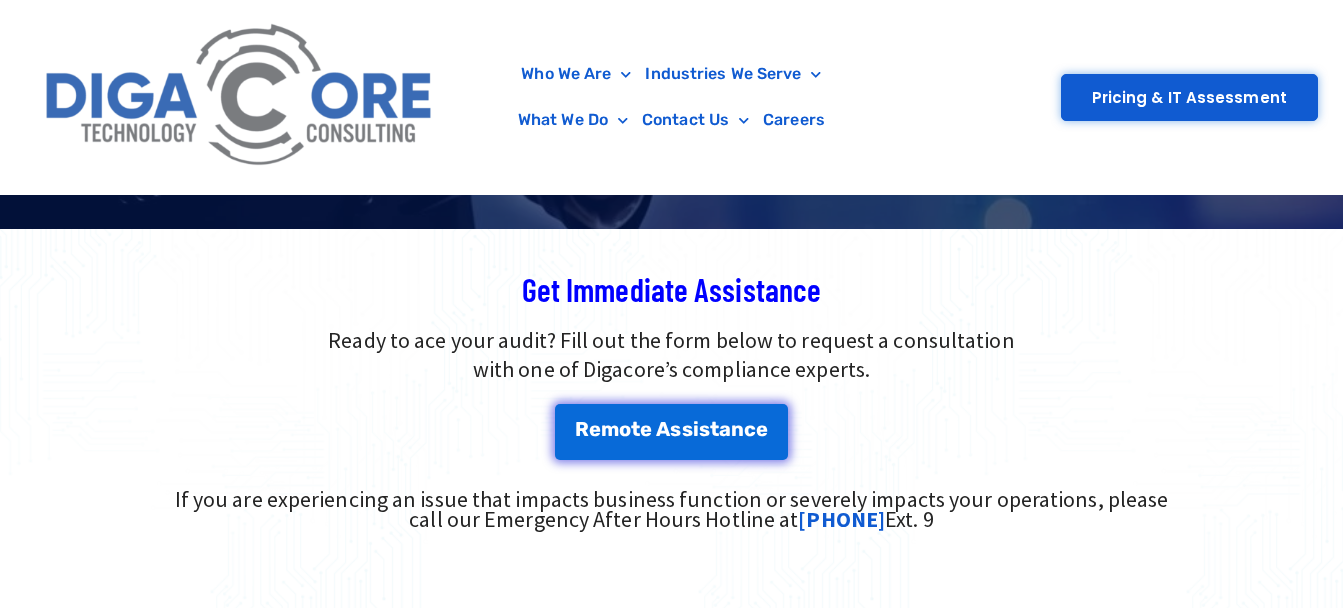 scroll, scrollTop: 500, scrollLeft: 0, axis: vertical 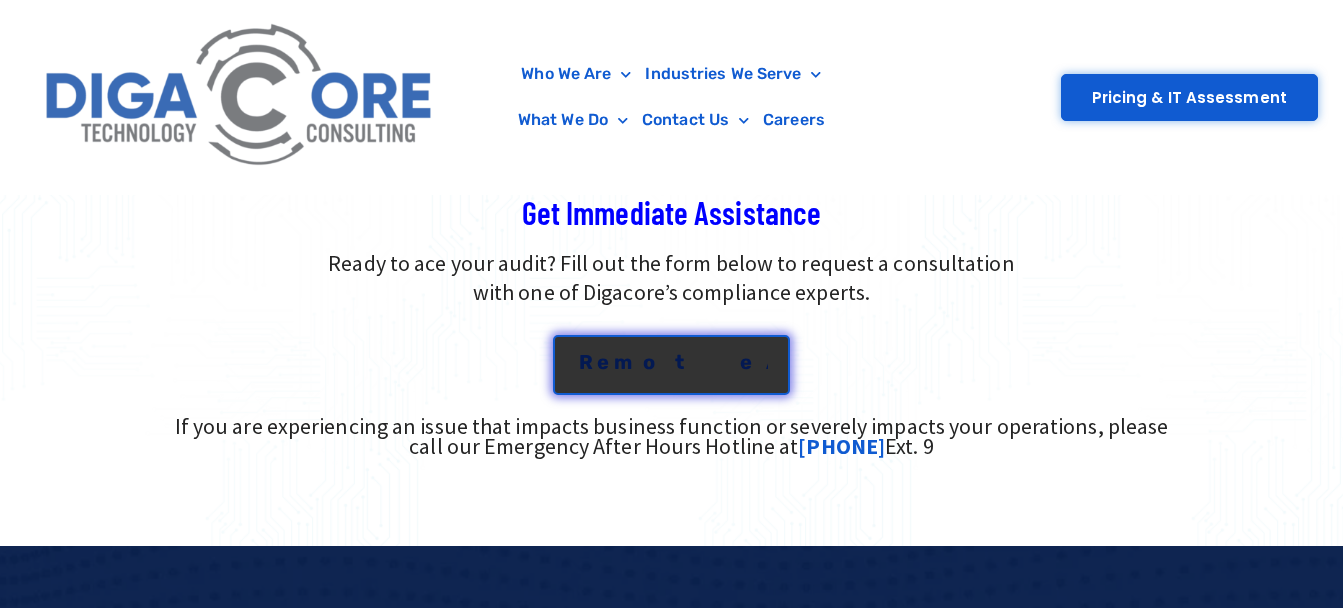 click on "R e m o t e   A s s i s t a n c e" at bounding box center (672, 362) 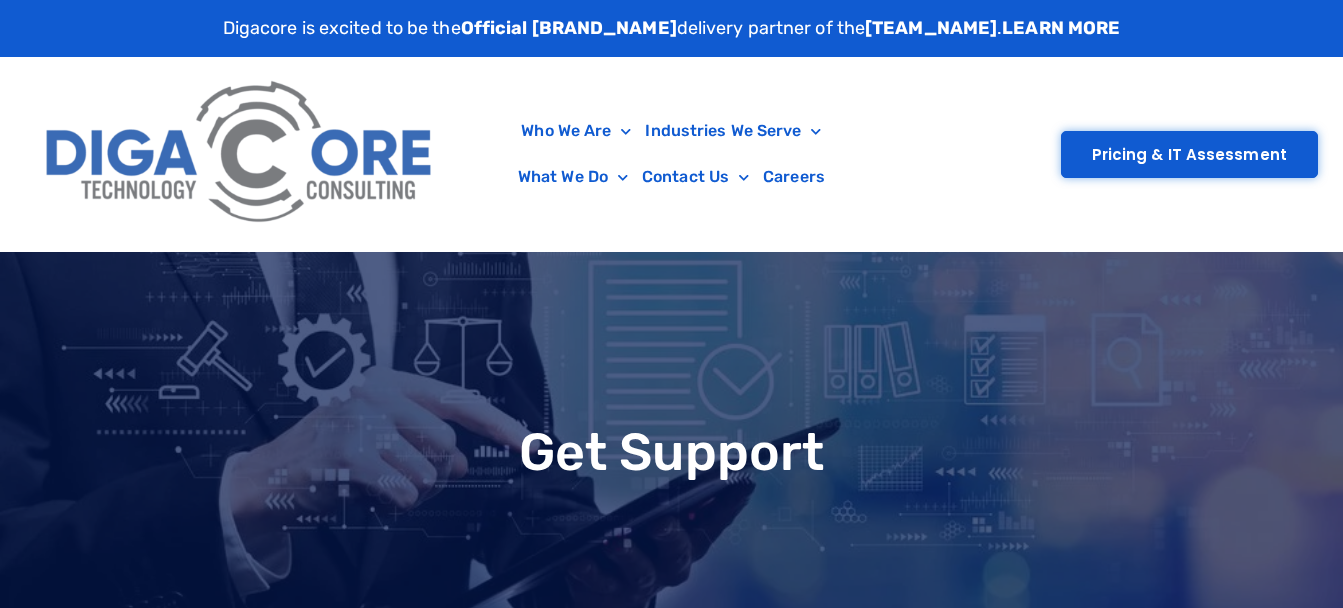 scroll, scrollTop: 0, scrollLeft: 0, axis: both 